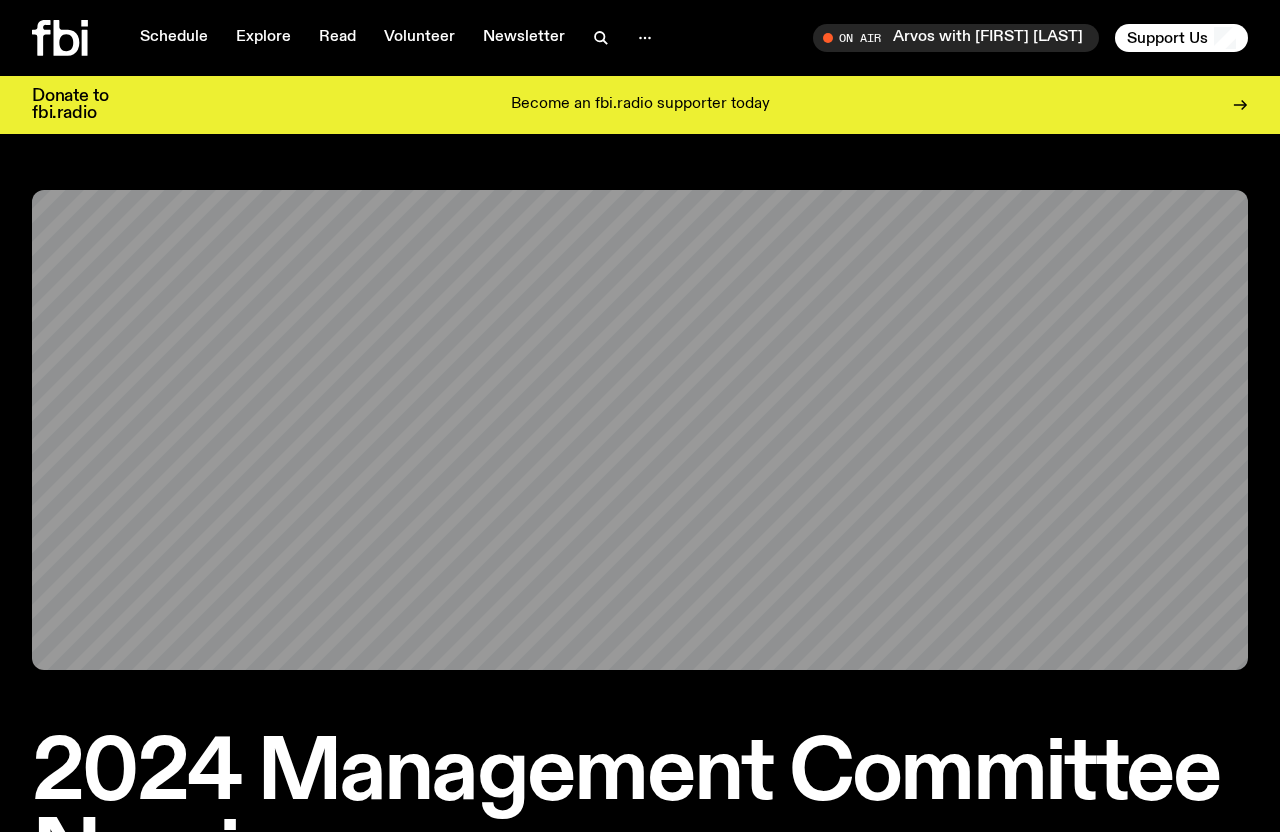 scroll, scrollTop: 0, scrollLeft: 0, axis: both 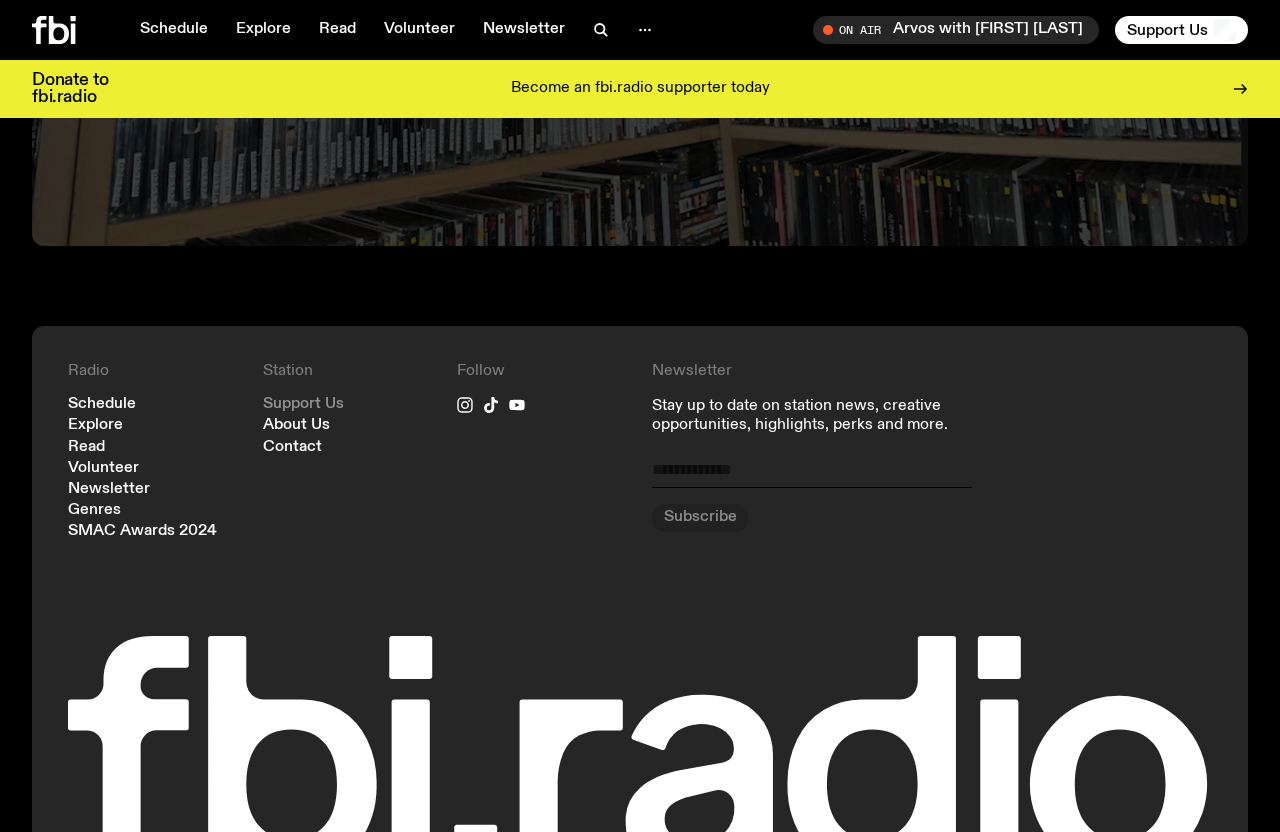 click on "Support Us" at bounding box center [303, 404] 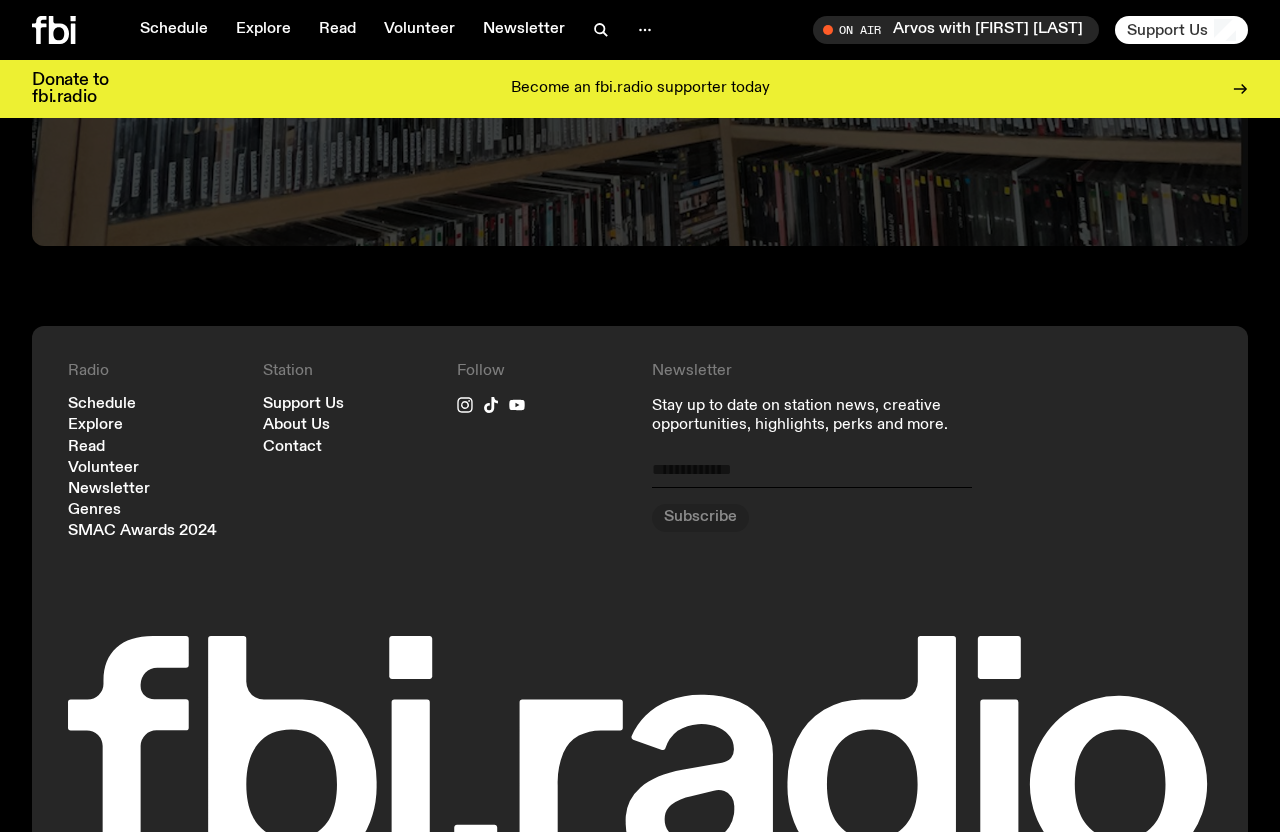 click on "Support Us" at bounding box center (1167, 30) 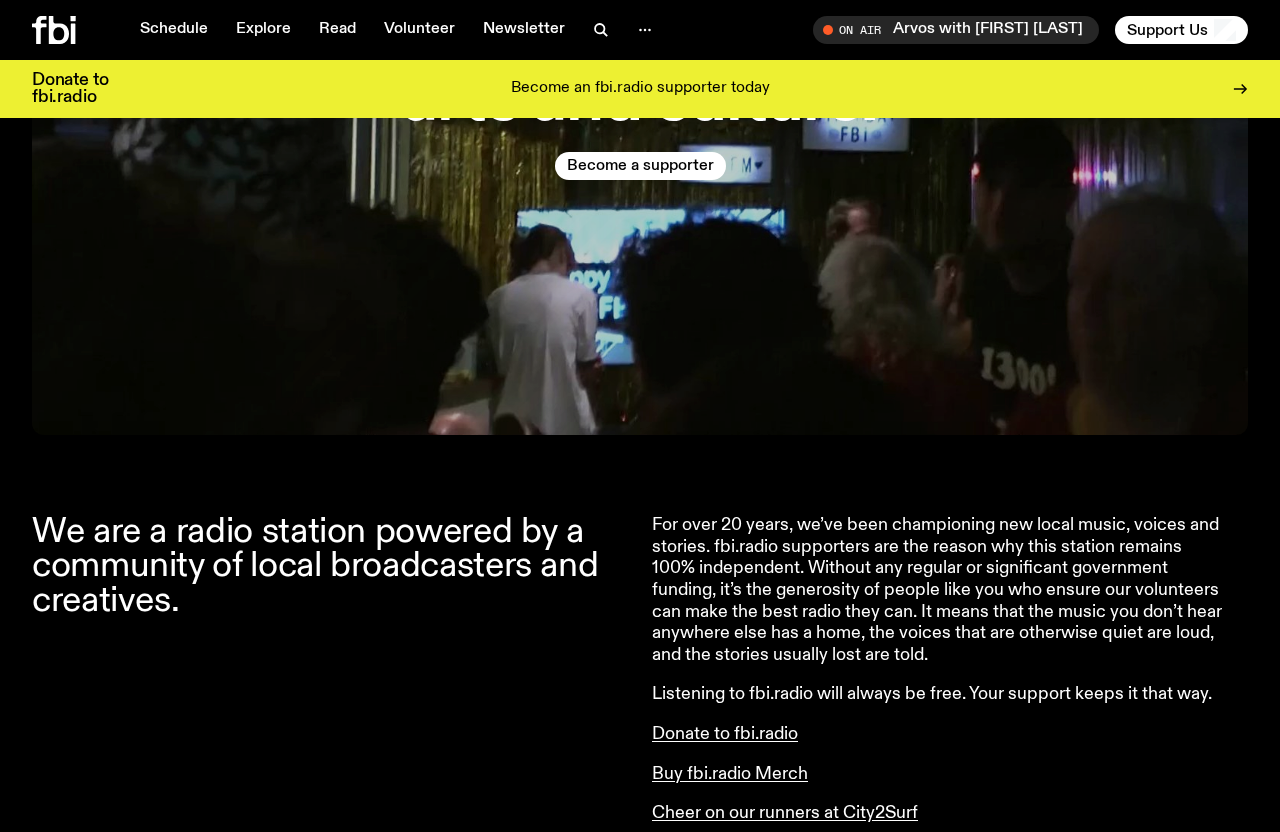 scroll, scrollTop: 0, scrollLeft: 0, axis: both 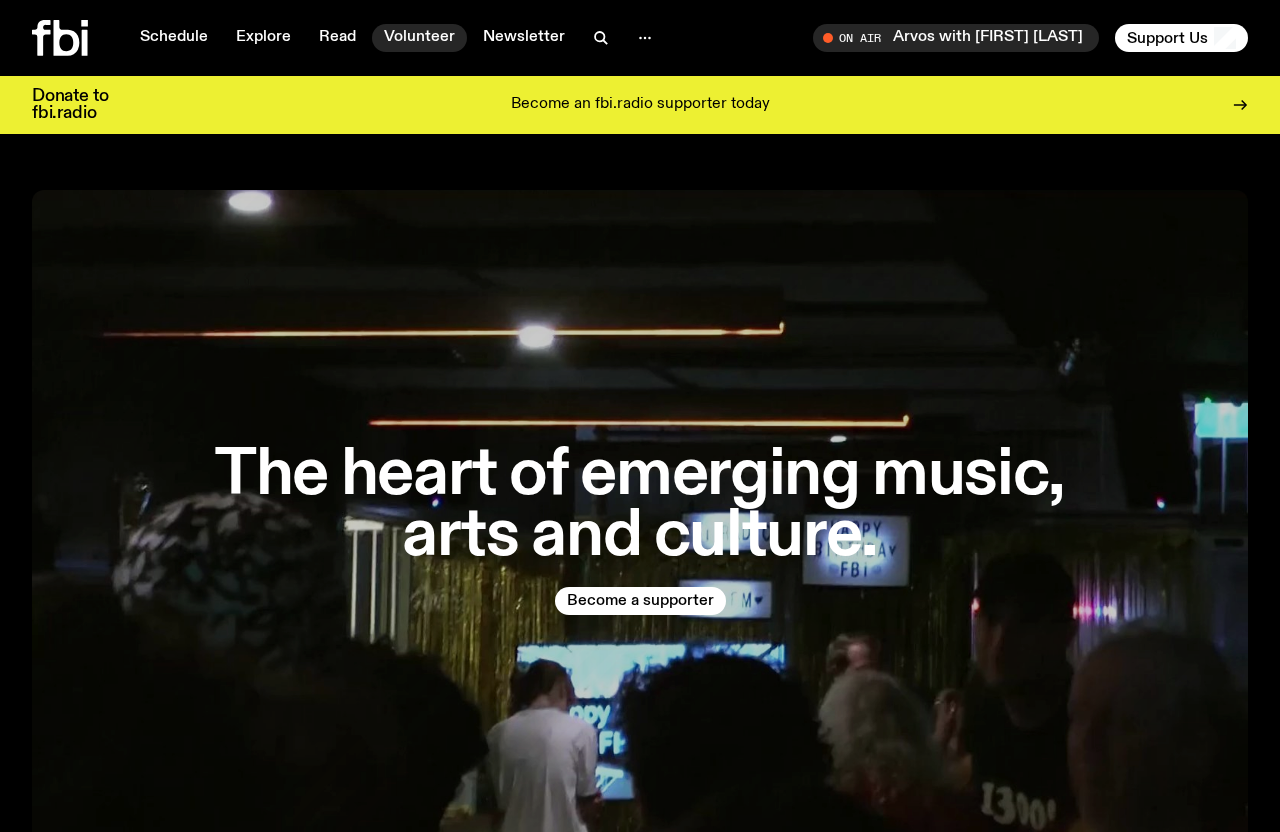 click on "Volunteer" at bounding box center (419, 38) 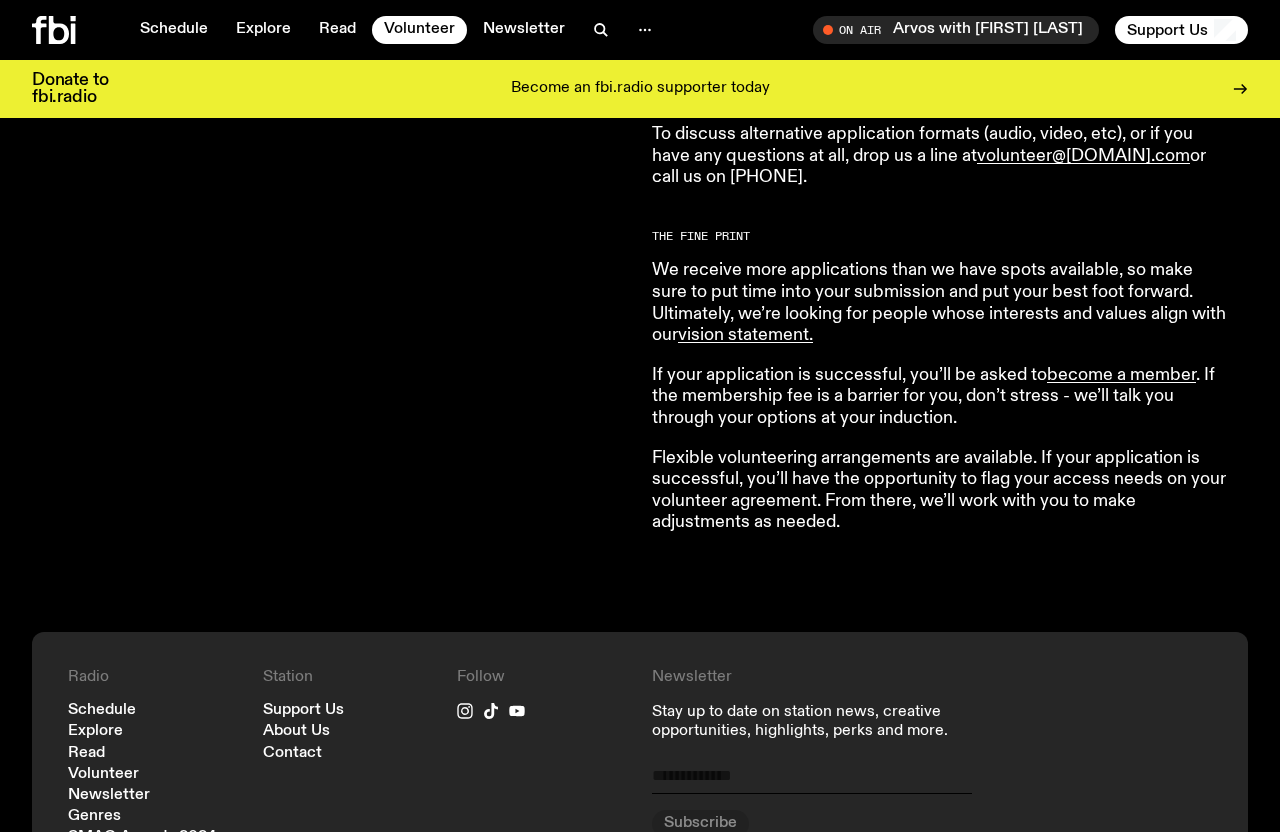 scroll, scrollTop: 1428, scrollLeft: 0, axis: vertical 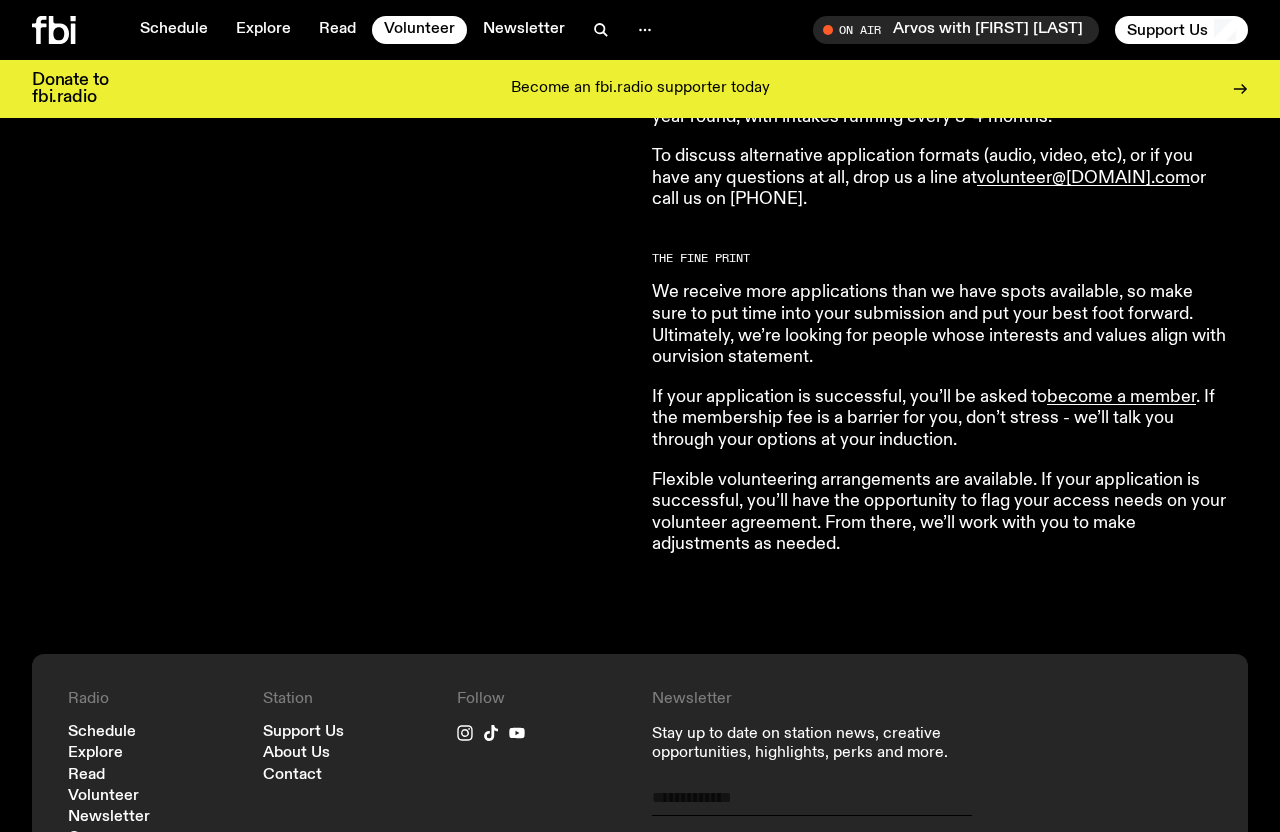 click on "vision statement ." 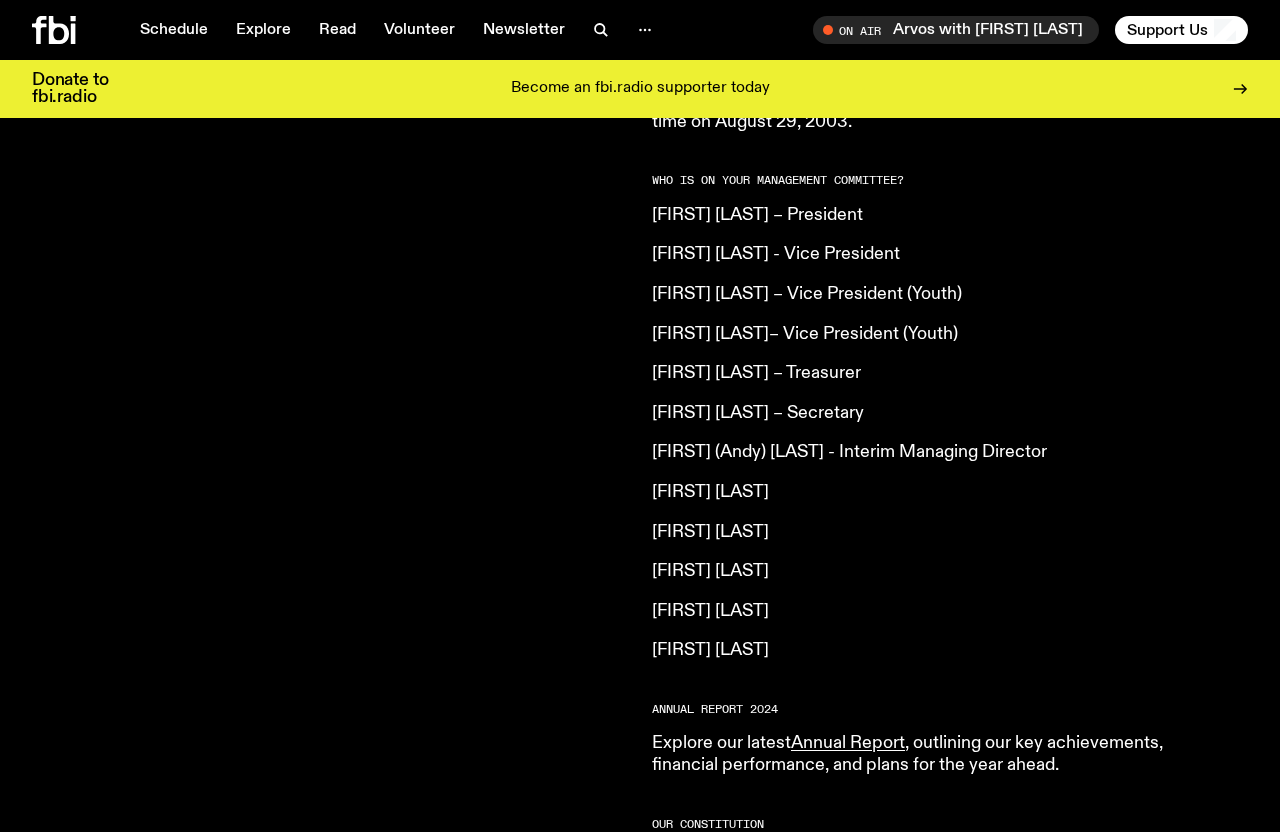 scroll, scrollTop: 1432, scrollLeft: 0, axis: vertical 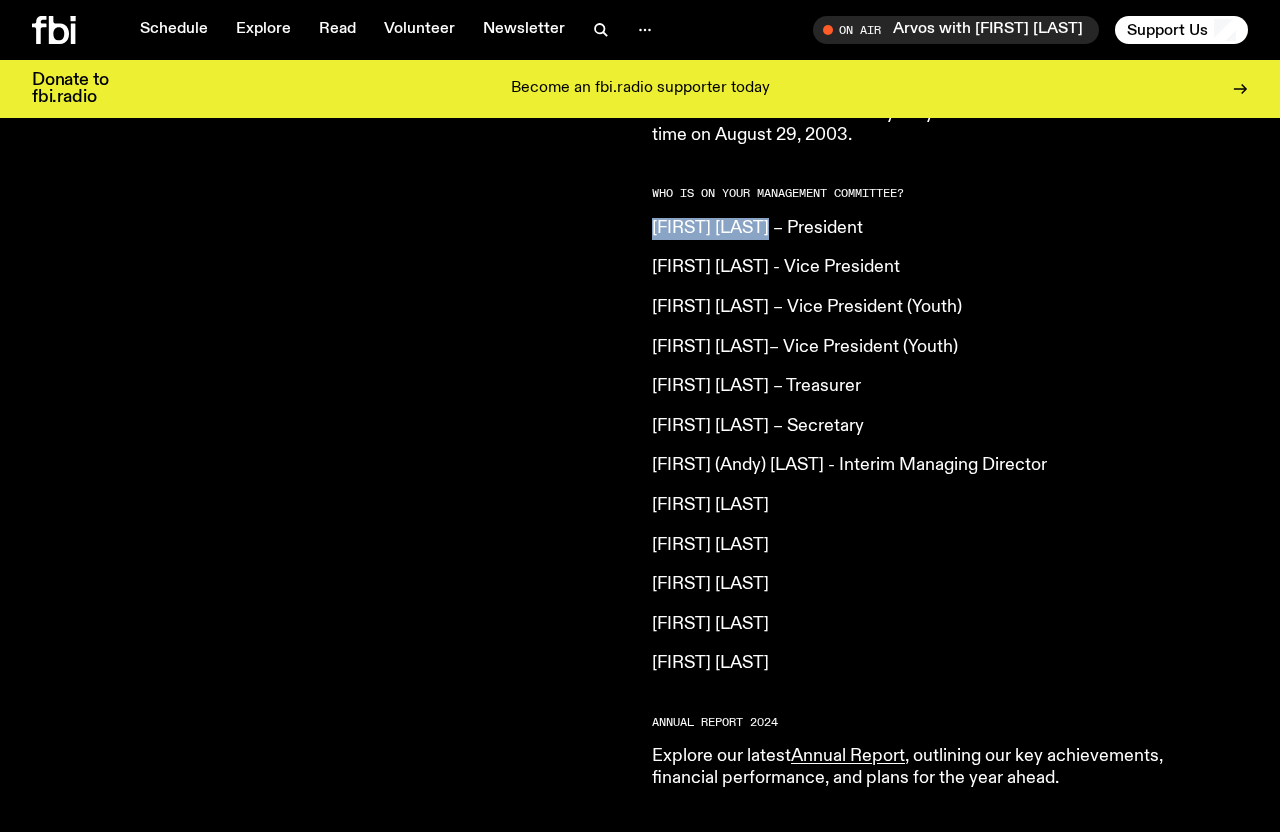 drag, startPoint x: 652, startPoint y: 231, endPoint x: 773, endPoint y: 223, distance: 121.264175 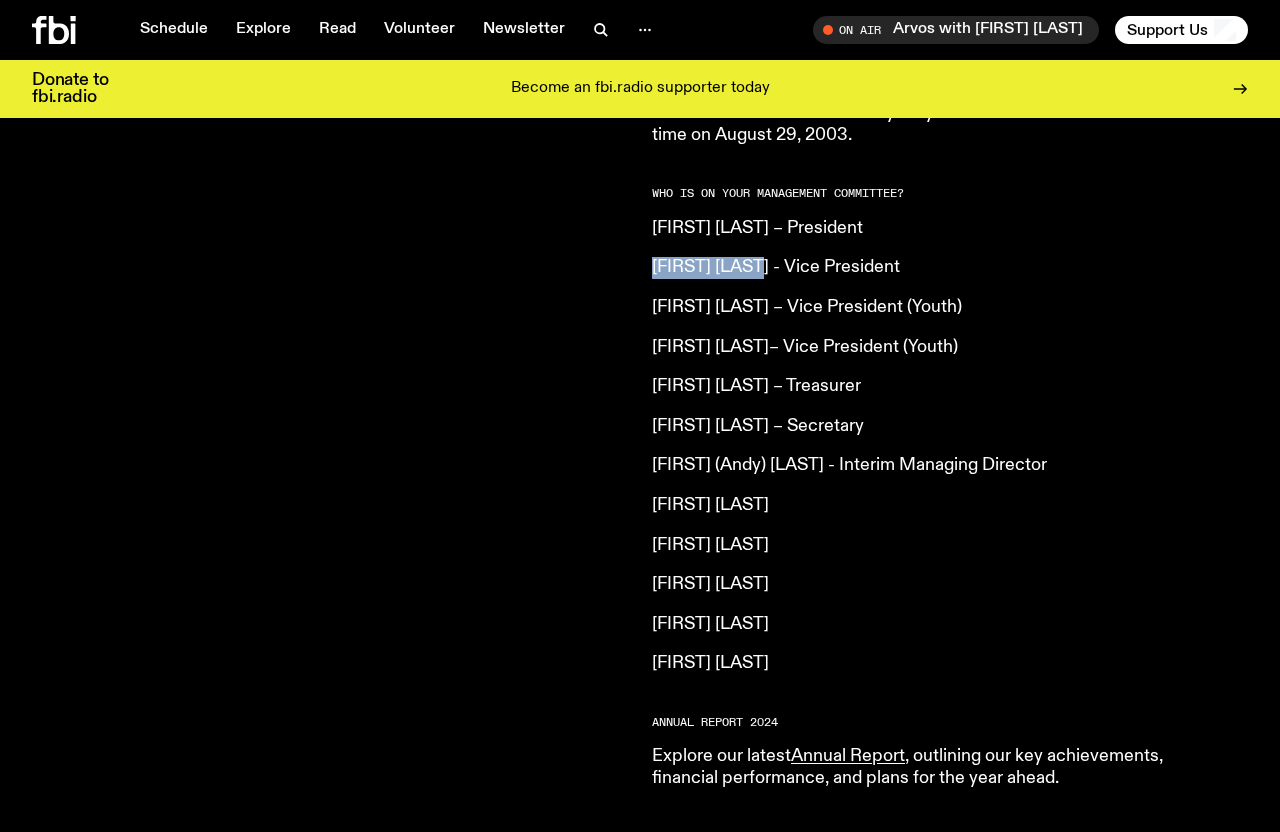 drag, startPoint x: 646, startPoint y: 268, endPoint x: 762, endPoint y: 270, distance: 116.01724 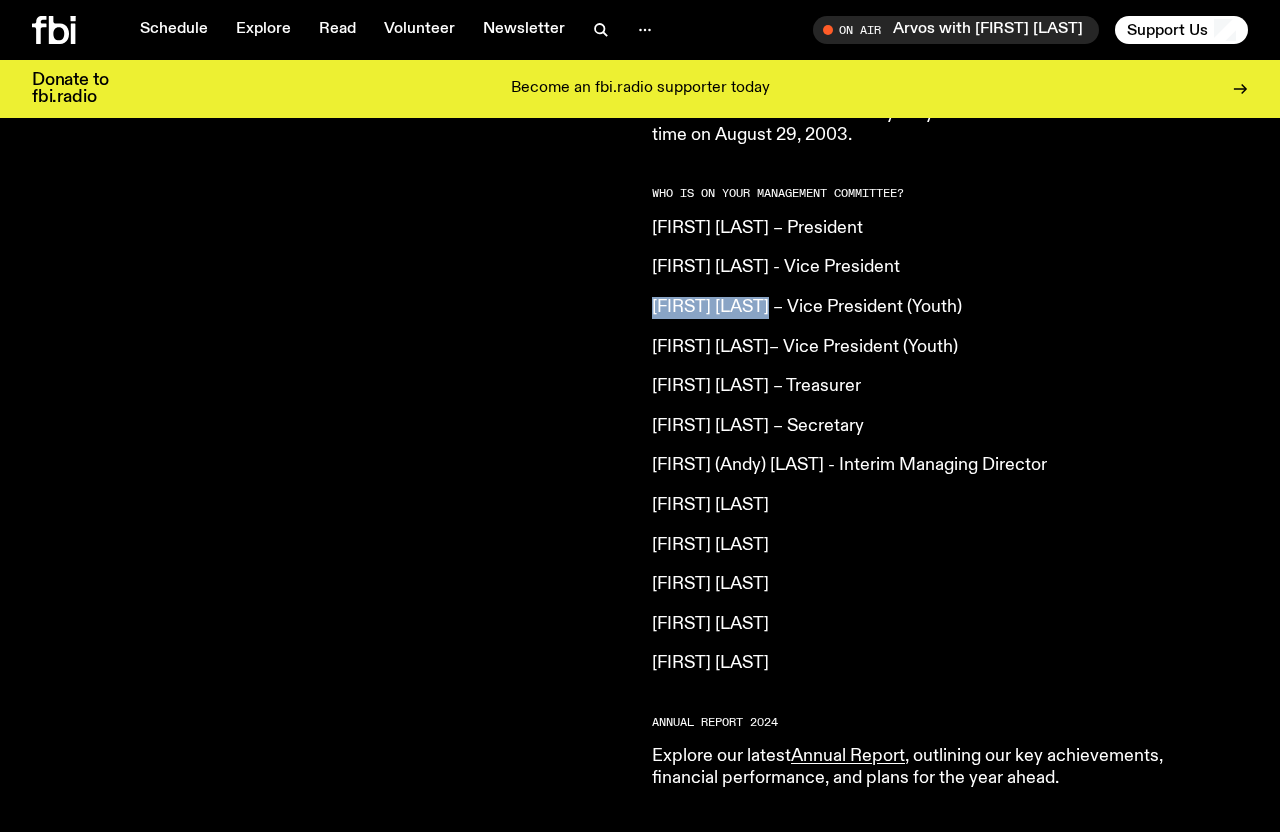drag, startPoint x: 653, startPoint y: 311, endPoint x: 774, endPoint y: 308, distance: 121.037186 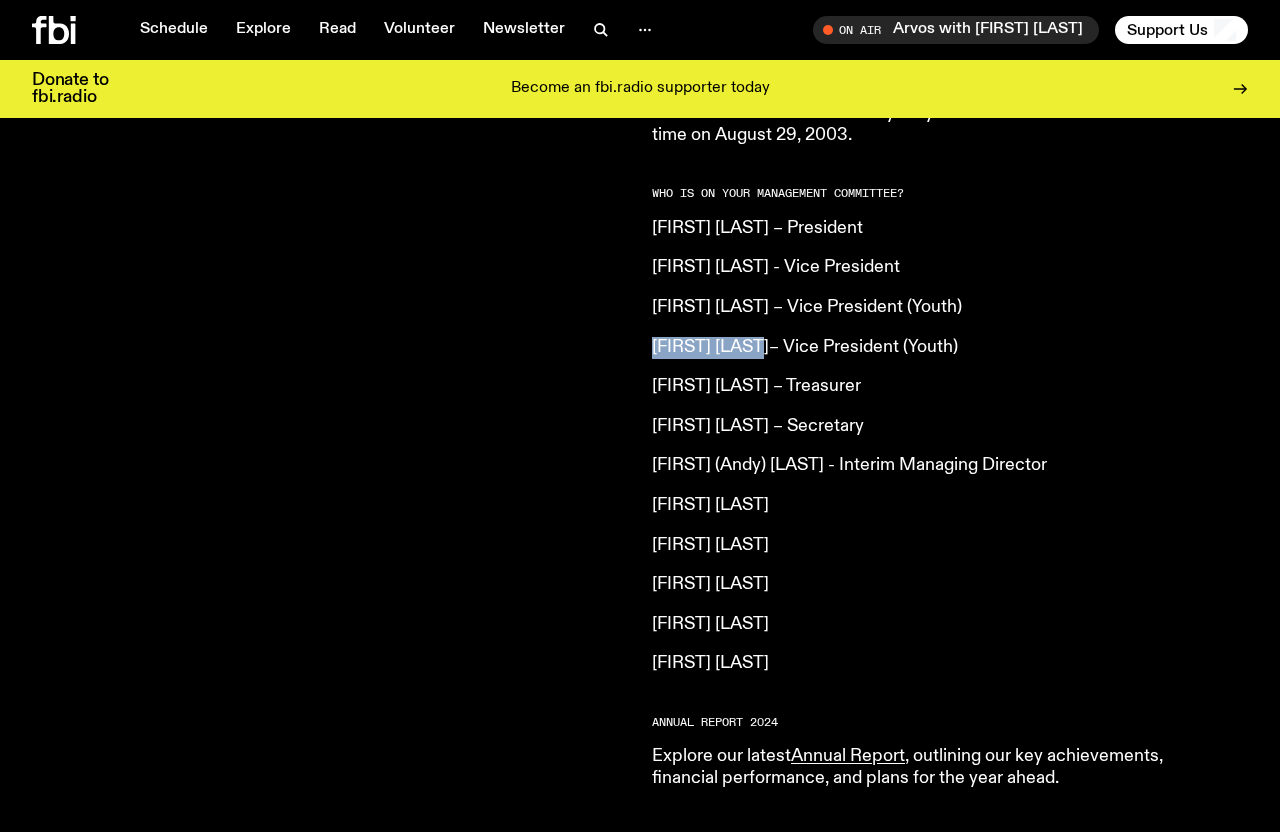 drag, startPoint x: 649, startPoint y: 341, endPoint x: 755, endPoint y: 343, distance: 106.01887 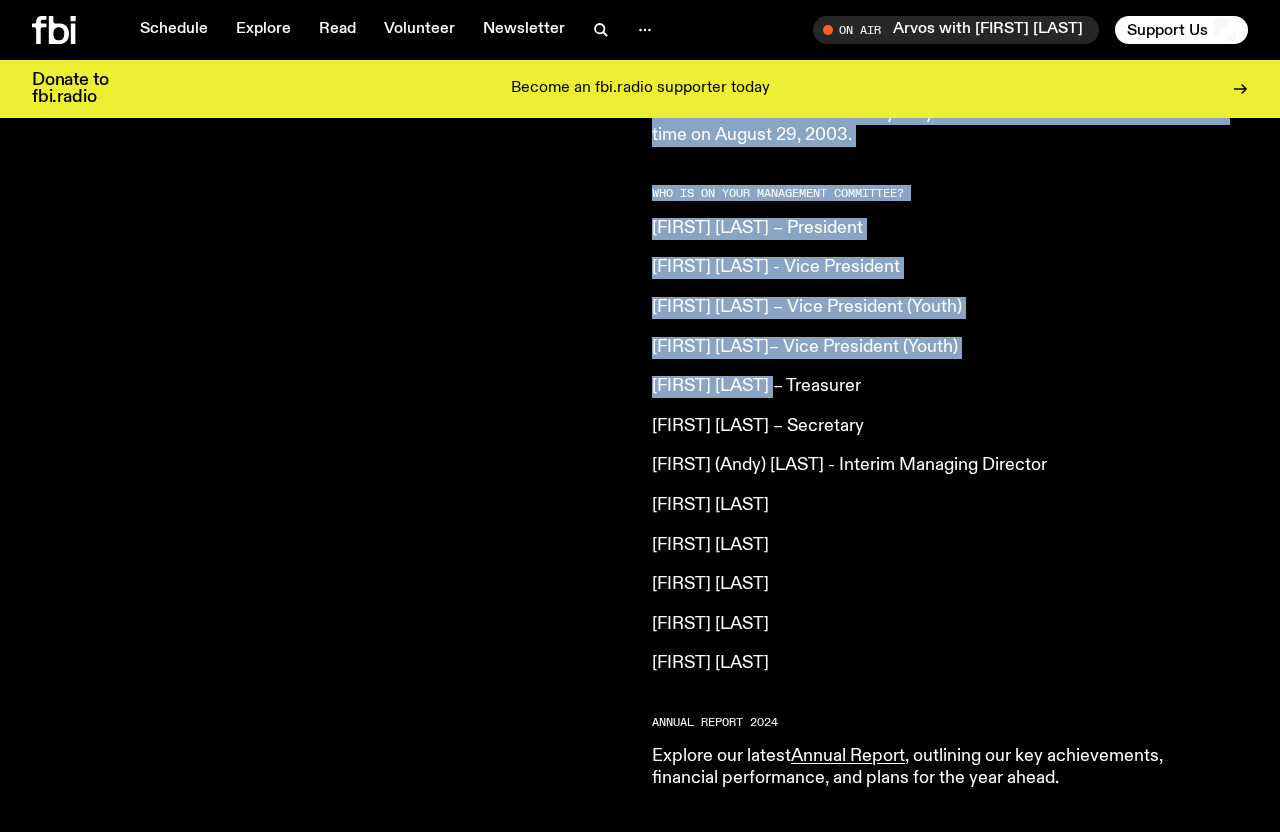 drag, startPoint x: 793, startPoint y: 385, endPoint x: 590, endPoint y: 383, distance: 203.00986 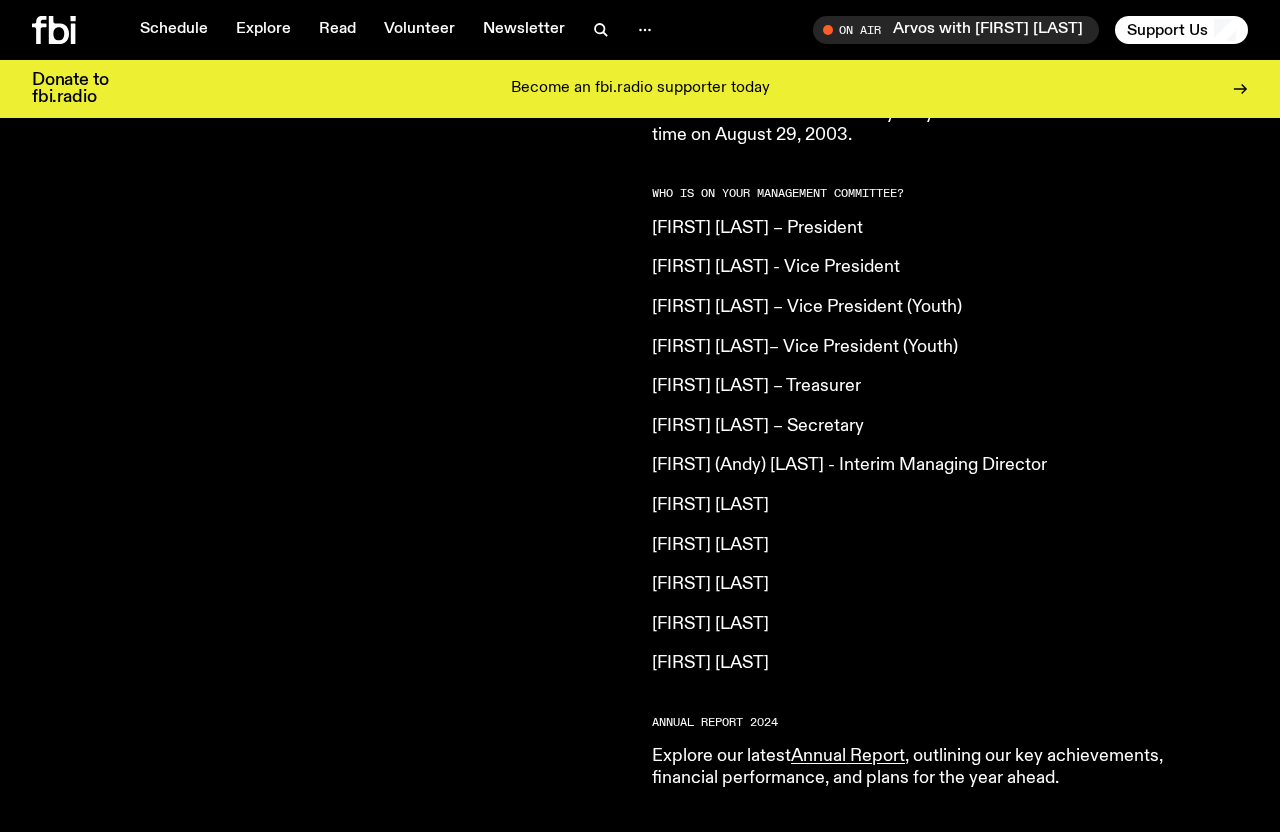 click on "[FIRST] [LAST] – Secretary" at bounding box center (940, 427) 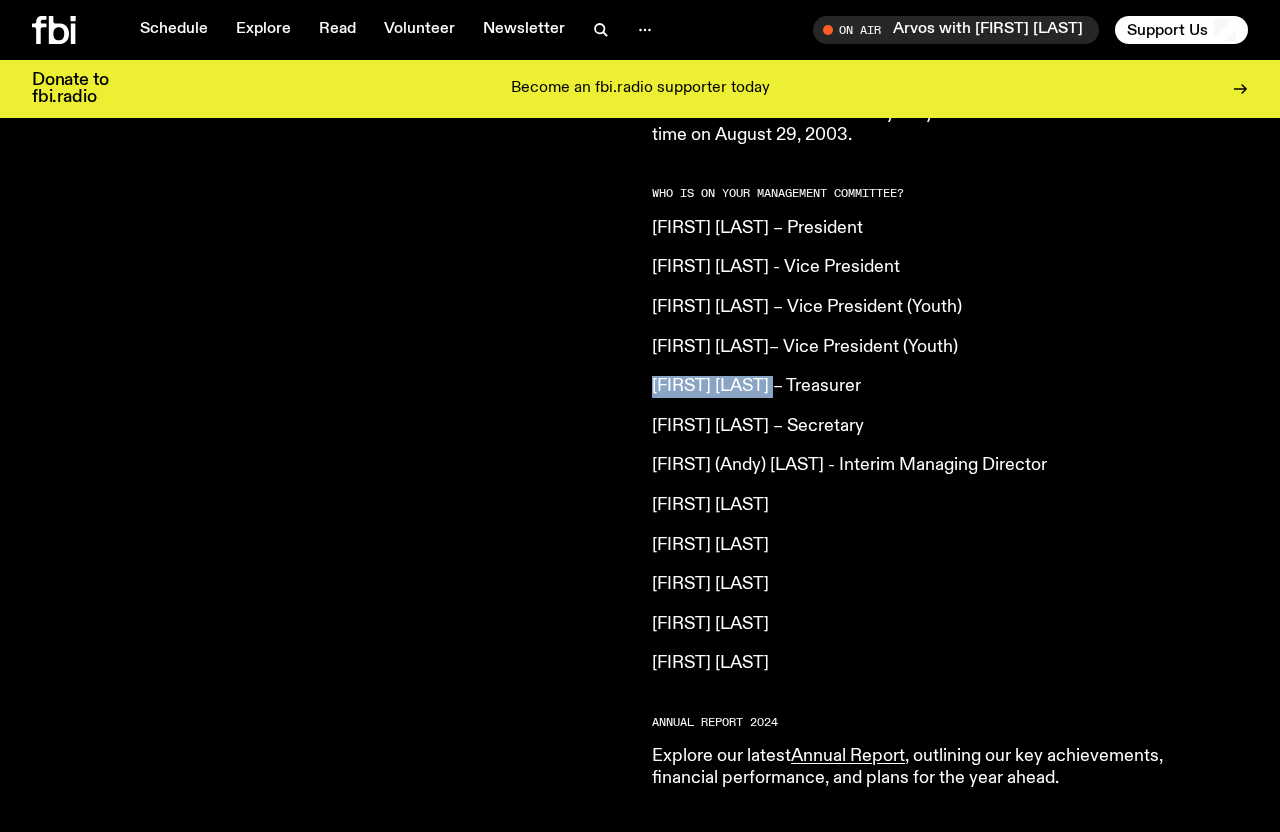 drag, startPoint x: 793, startPoint y: 390, endPoint x: 650, endPoint y: 385, distance: 143.08739 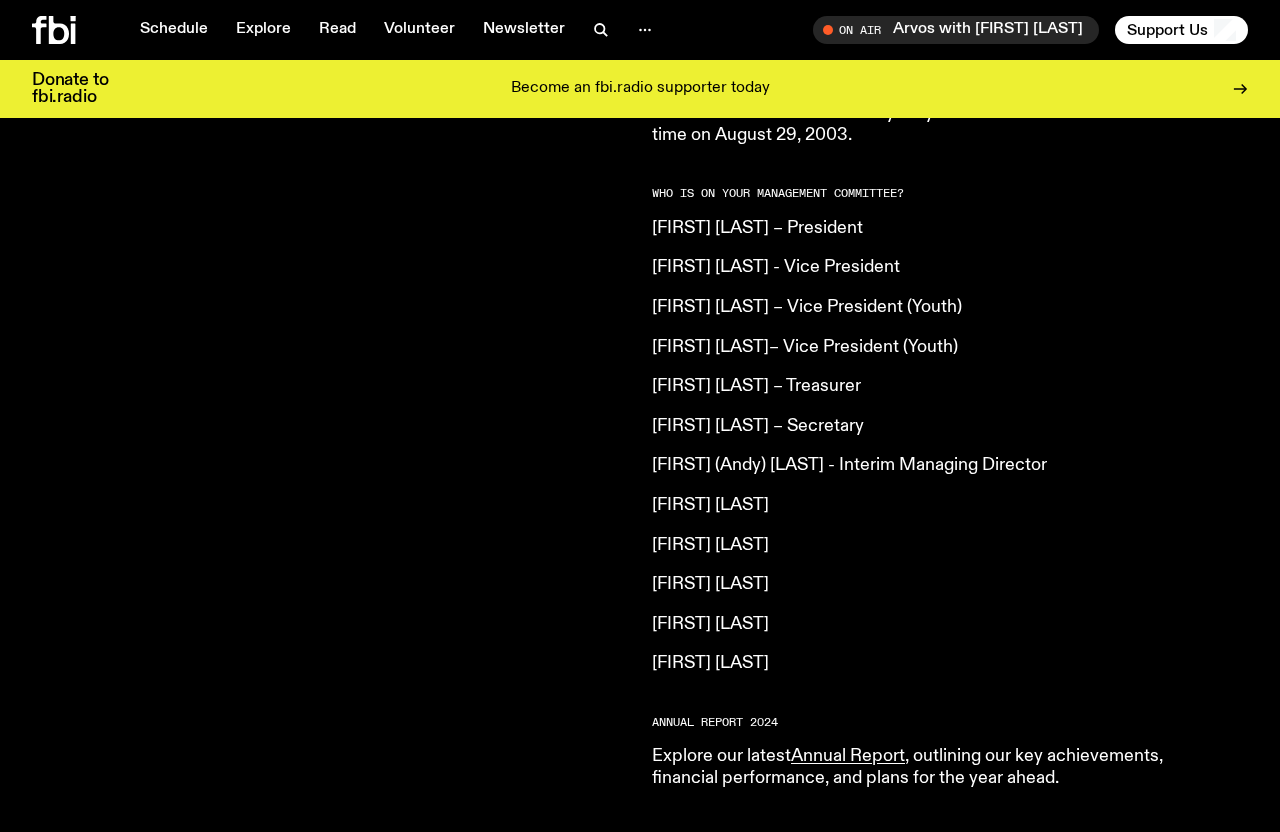 click on "[FIRST] (Andy) [LAST] - Interim Managing Director" at bounding box center [940, 466] 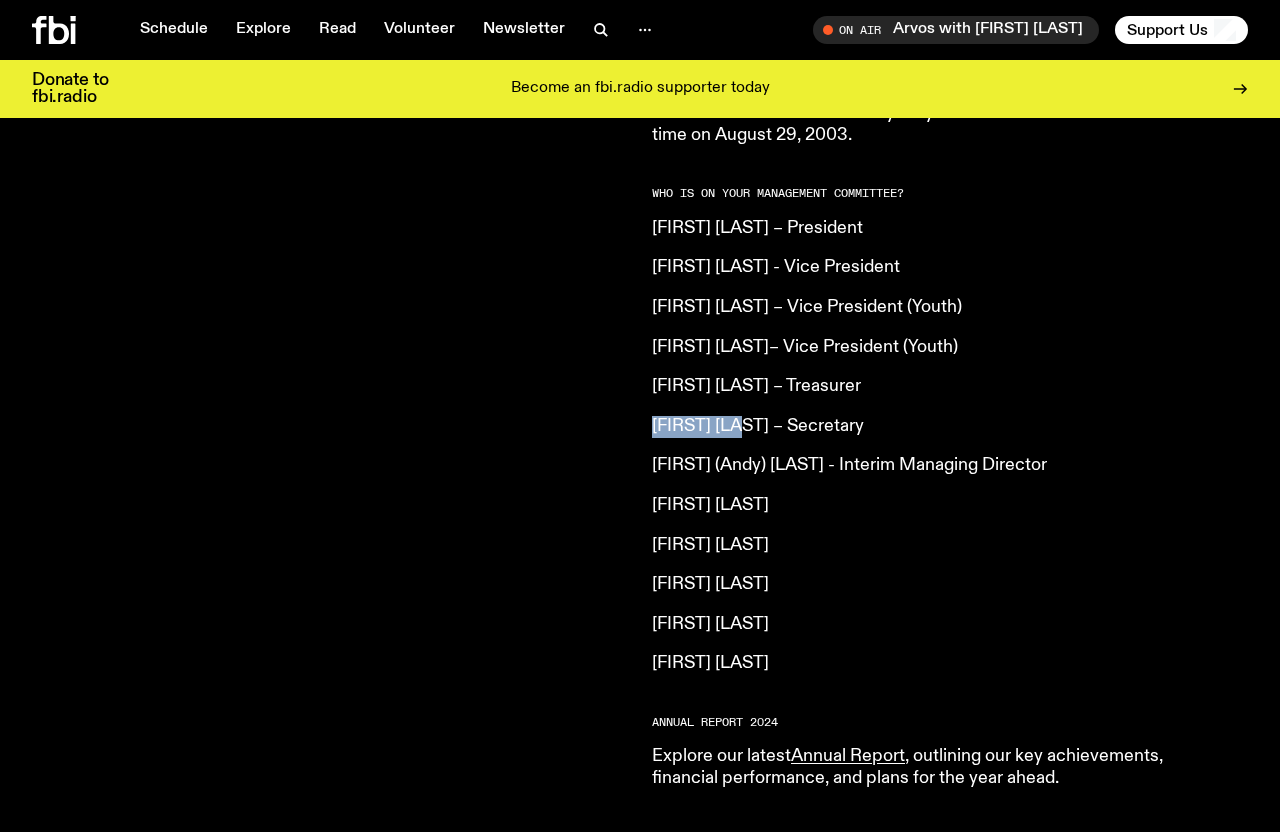 drag, startPoint x: 656, startPoint y: 434, endPoint x: 755, endPoint y: 433, distance: 99.00505 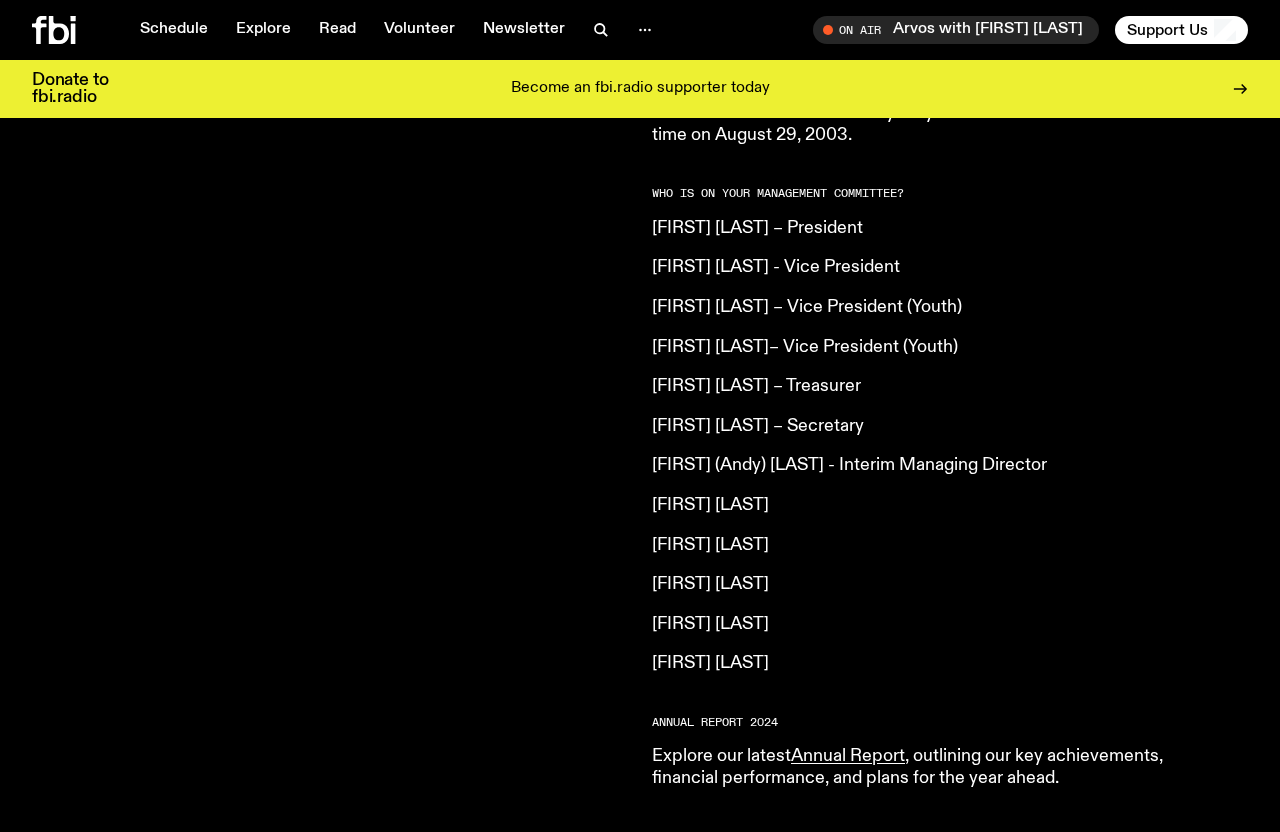 click on "What is fbi.radio? Our vision is to champion [CITY]’s emerging and independent music, arts and culture - at home and beyond.  We create a community of young broadcasters and creatives, and empower our volunteers to discover and showcase local independent artists.  fbi 94.5FM has been on air since 2003, and was forging pathways in the radio landscape even before that. We play 50% Australian music, with half of that from Sydney. In 2024, fbi.radio was launched - matching the legacy of community programming, with the tools for you to access it.  Sign up to our newsletter Where can I hear fbi.radio? Right here. Or more specifically click to hear what’s on air right now in the toolbar above. Beyond that, there’s a wealth of radio to discover on the Explore page. We’re online and on your mobile.   We broadcast on FM radio. You can tune in to 94.5FM right across Greater Sydney, from Katoomba to Gosford to Wollongong.  We’re on DAB+, just scan for fbi.radio on your digital radio in Sydney.  [FIRST] [LAST]" at bounding box center [940, 147] 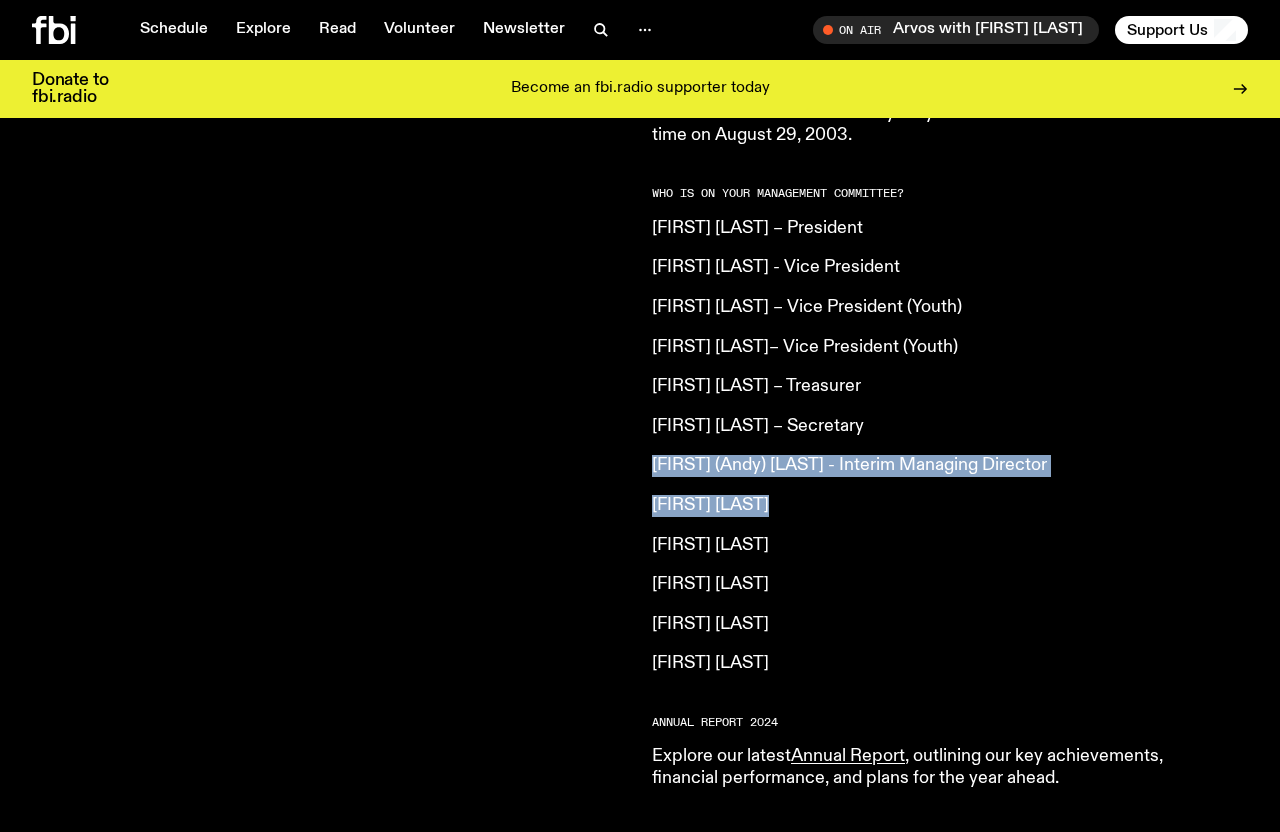 drag, startPoint x: 647, startPoint y: 477, endPoint x: 721, endPoint y: 529, distance: 90.44335 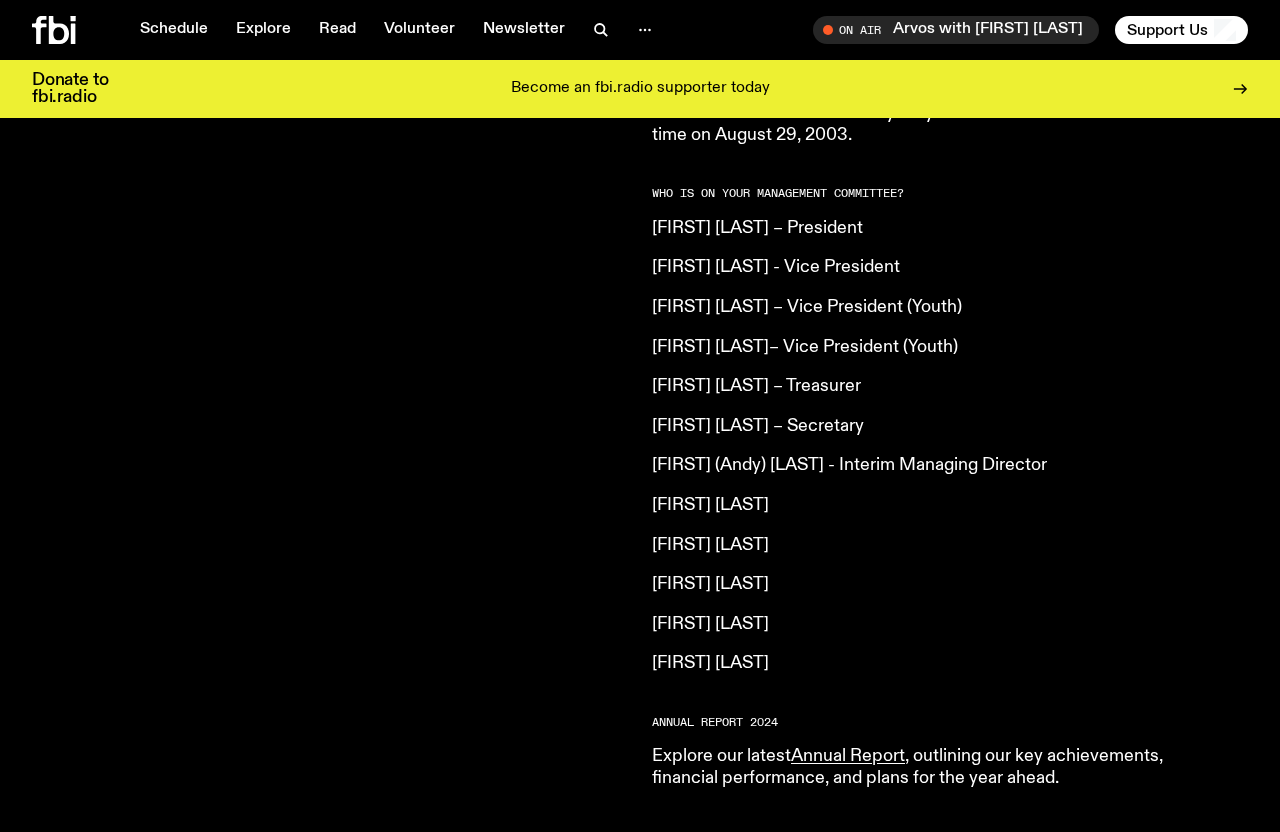 click on "[FIRST] [LAST]" at bounding box center (940, 506) 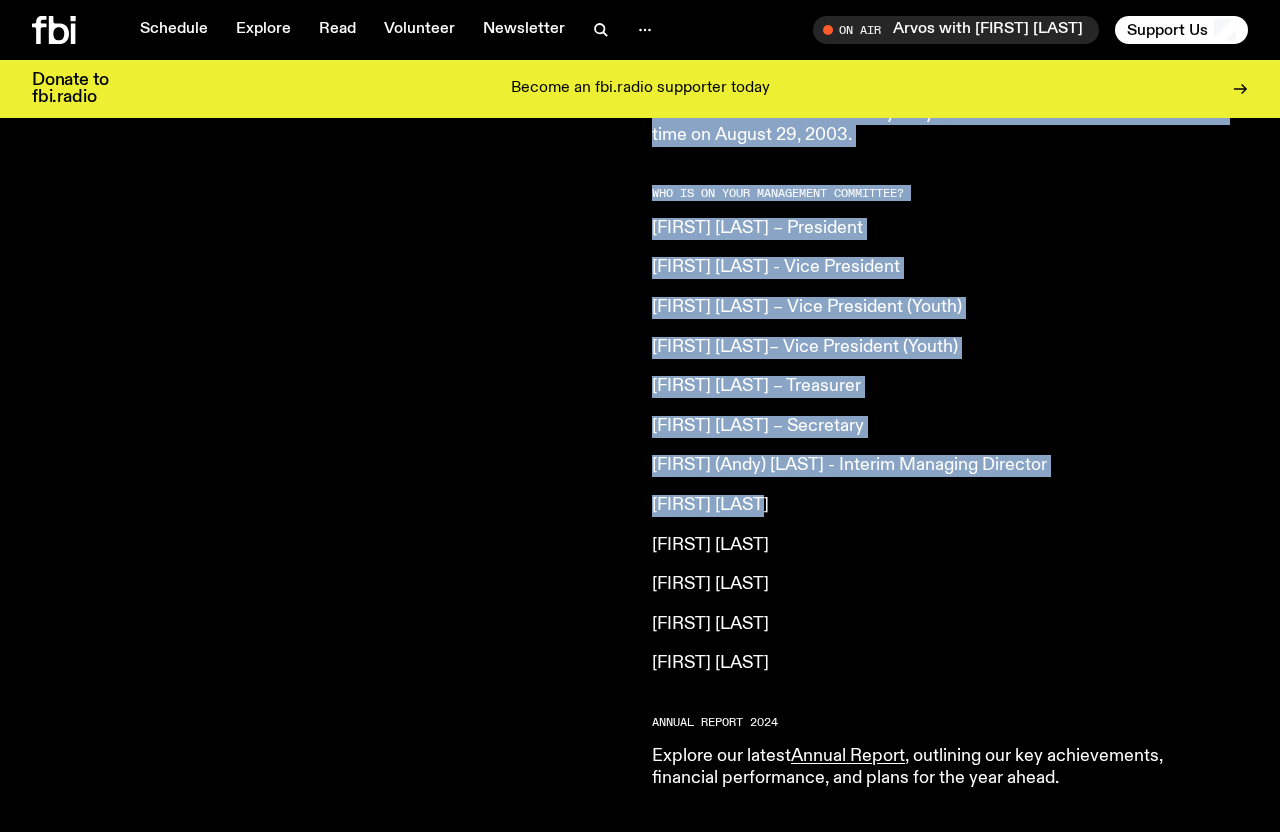 drag, startPoint x: 772, startPoint y: 509, endPoint x: 613, endPoint y: 506, distance: 159.0283 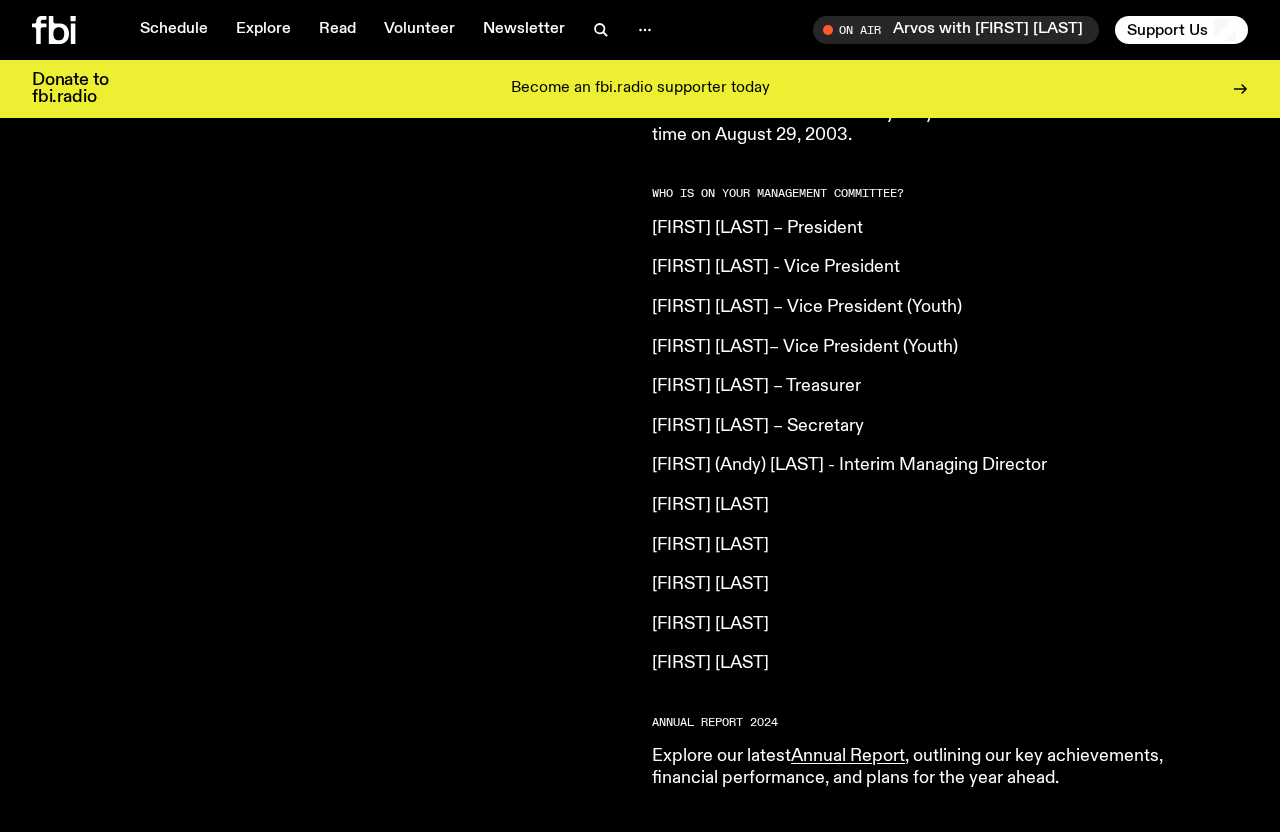 click on "What is fbi.radio? Our vision is to champion [CITY]’s emerging and independent music, arts and culture - at home and beyond.  We create a community of young broadcasters and creatives, and empower our volunteers to discover and showcase local independent artists.  fbi 94.5FM has been on air since 2003, and was forging pathways in the radio landscape even before that. We play 50% Australian music, with half of that from Sydney. In 2024, fbi.radio was launched - matching the legacy of community programming, with the tools for you to access it.  Sign up to our newsletter Where can I hear fbi.radio? Right here. Or more specifically click to hear what’s on air right now in the toolbar above. Beyond that, there’s a wealth of radio to discover on the Explore page. We’re online and on your mobile.   We broadcast on FM radio. You can tune in to 94.5FM right across Greater Sydney, from Katoomba to Gosford to Wollongong.  We’re on DAB+, just scan for fbi.radio on your digital radio in Sydney.  [FIRST] [LAST]" at bounding box center [940, 147] 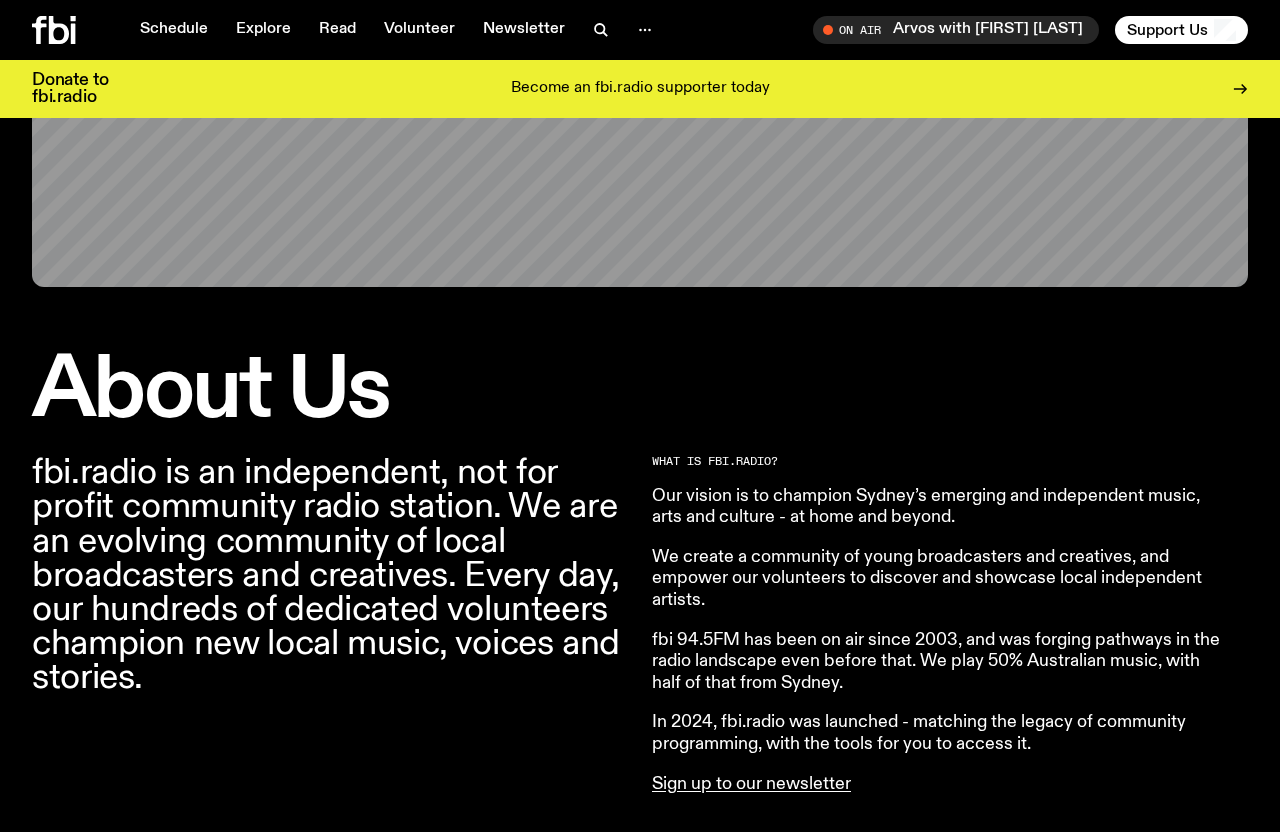 scroll, scrollTop: 366, scrollLeft: 0, axis: vertical 